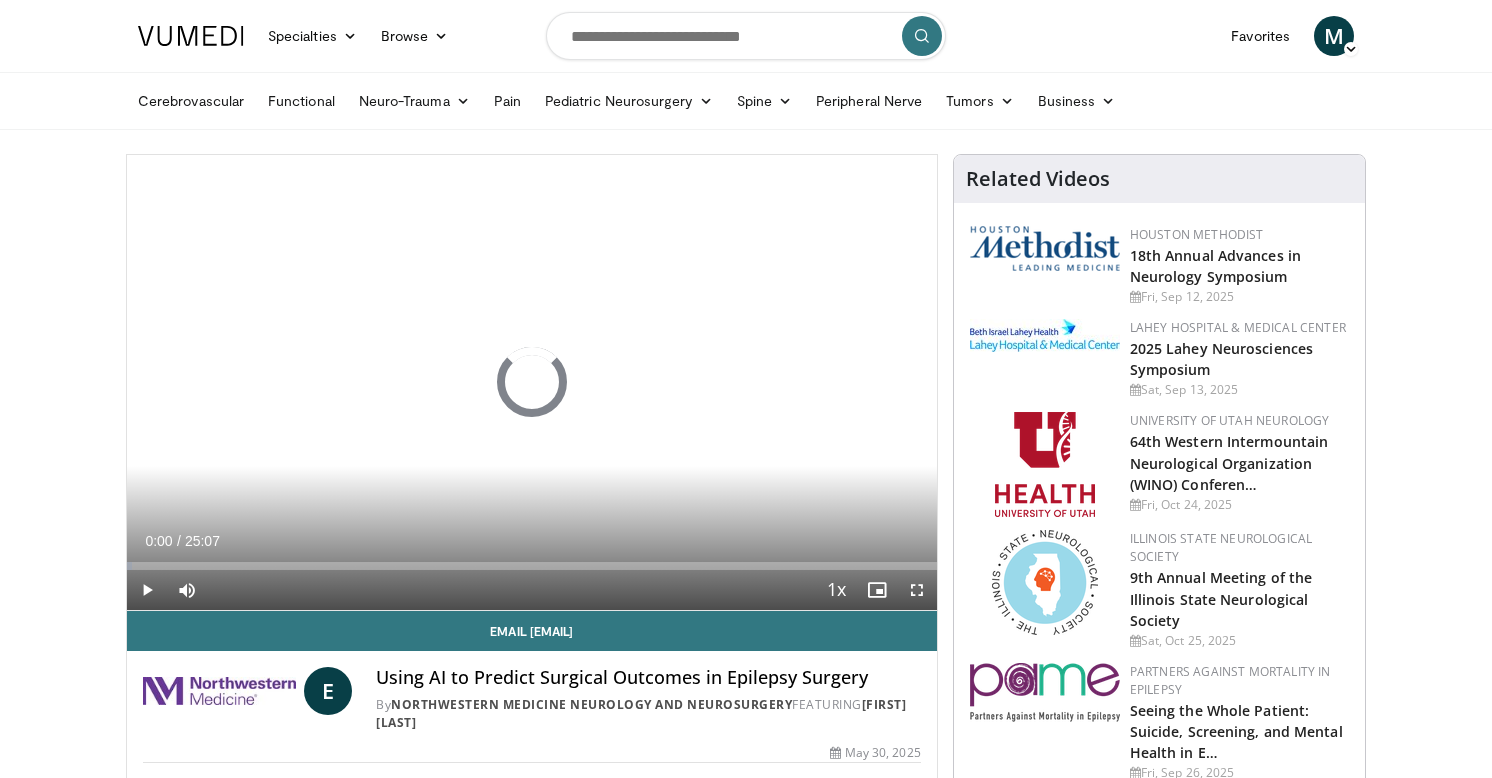 scroll, scrollTop: 0, scrollLeft: 0, axis: both 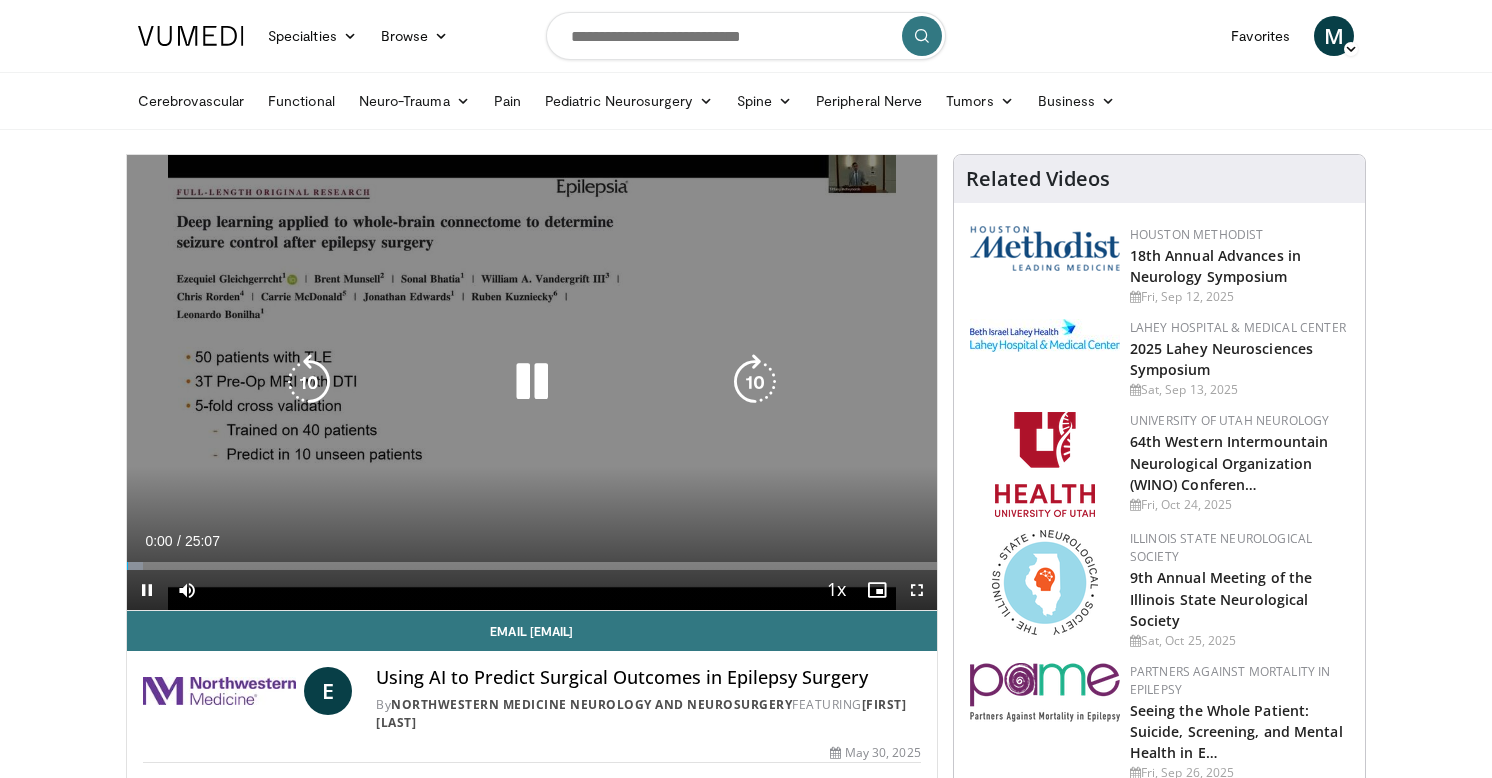 click at bounding box center (532, 382) 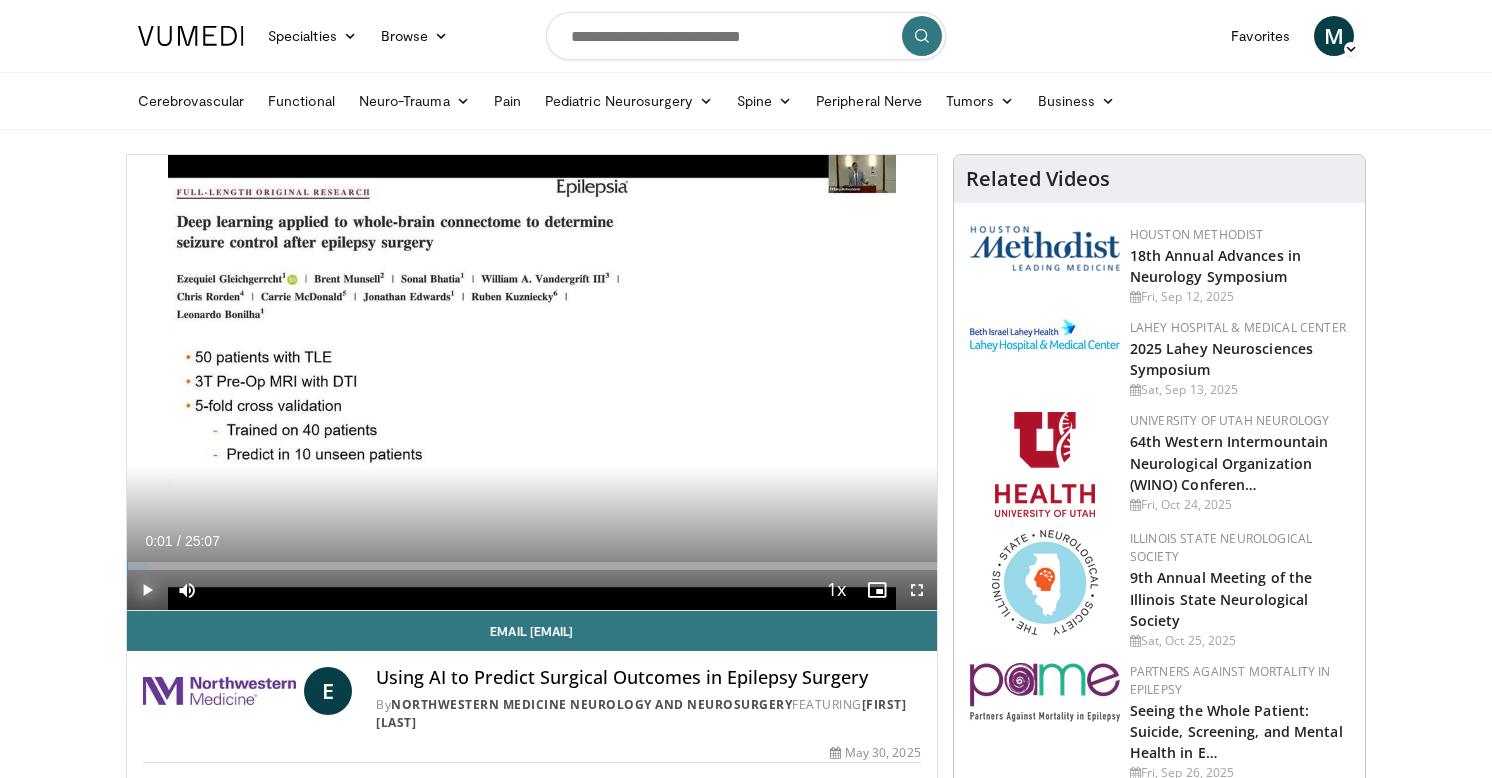 click at bounding box center [147, 590] 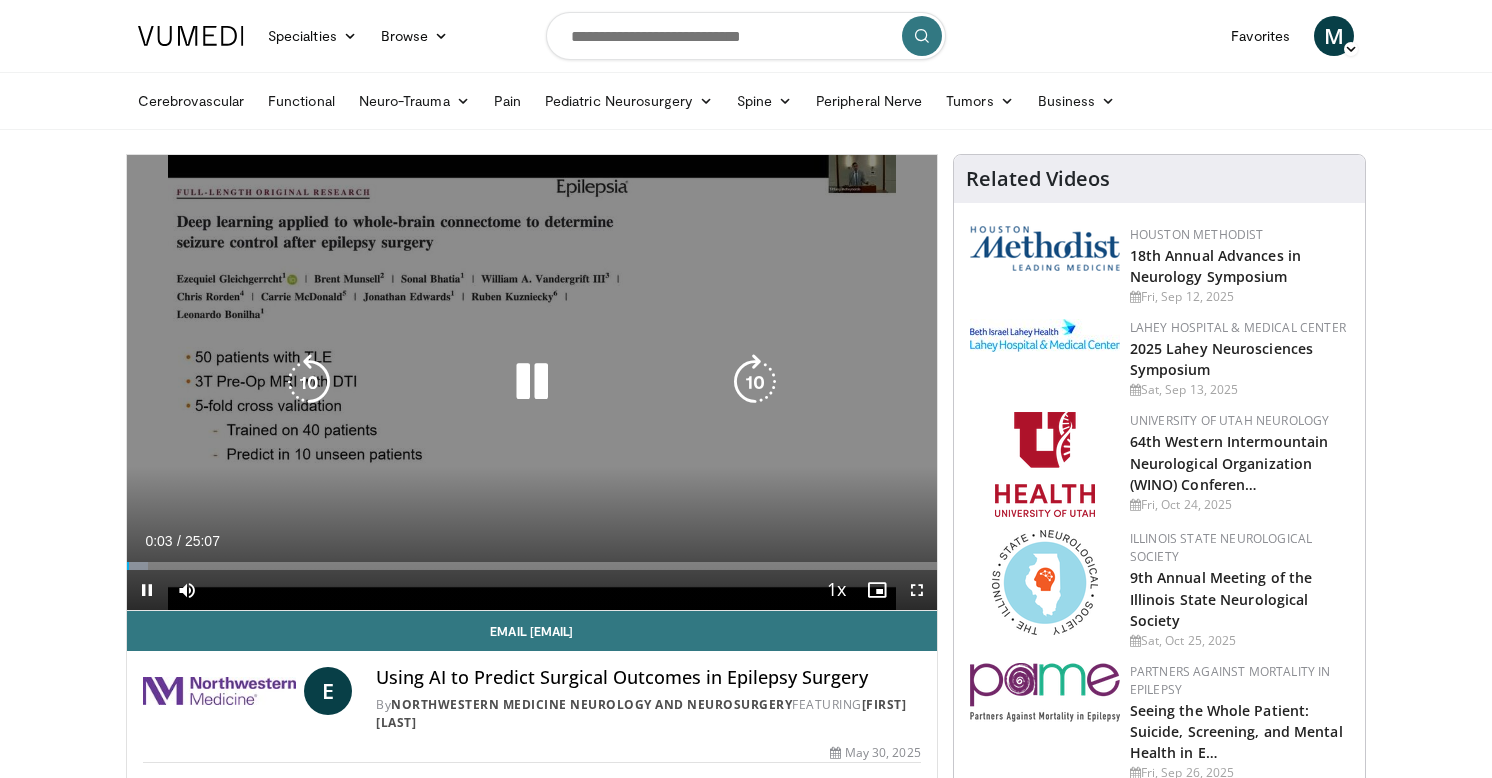 click on "**********" at bounding box center [532, 383] 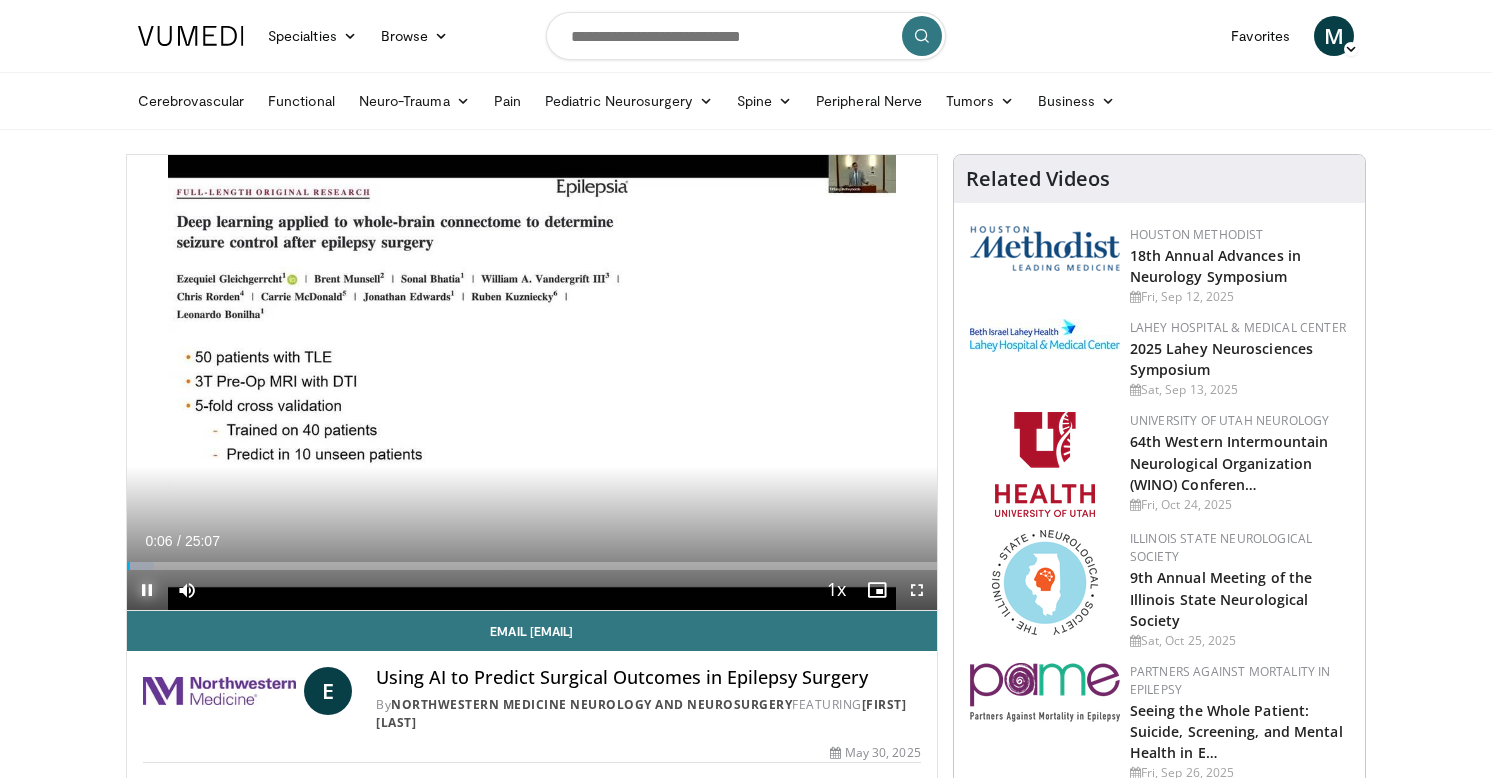 click at bounding box center [147, 590] 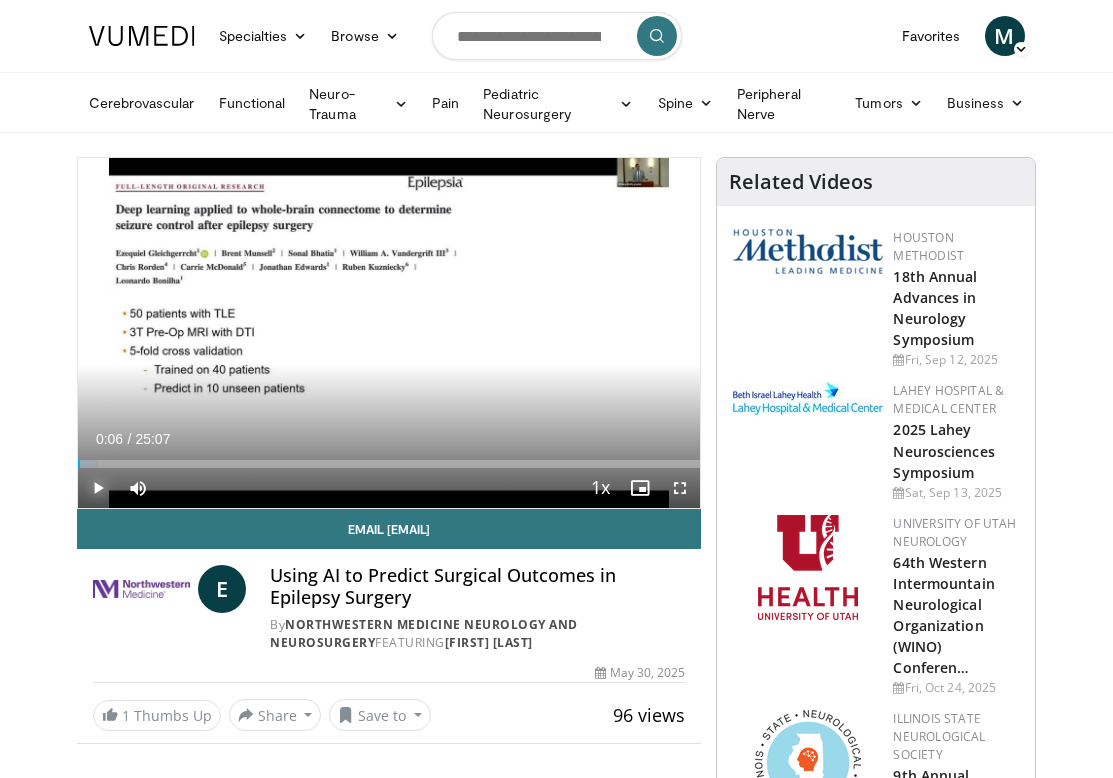 click at bounding box center (98, 488) 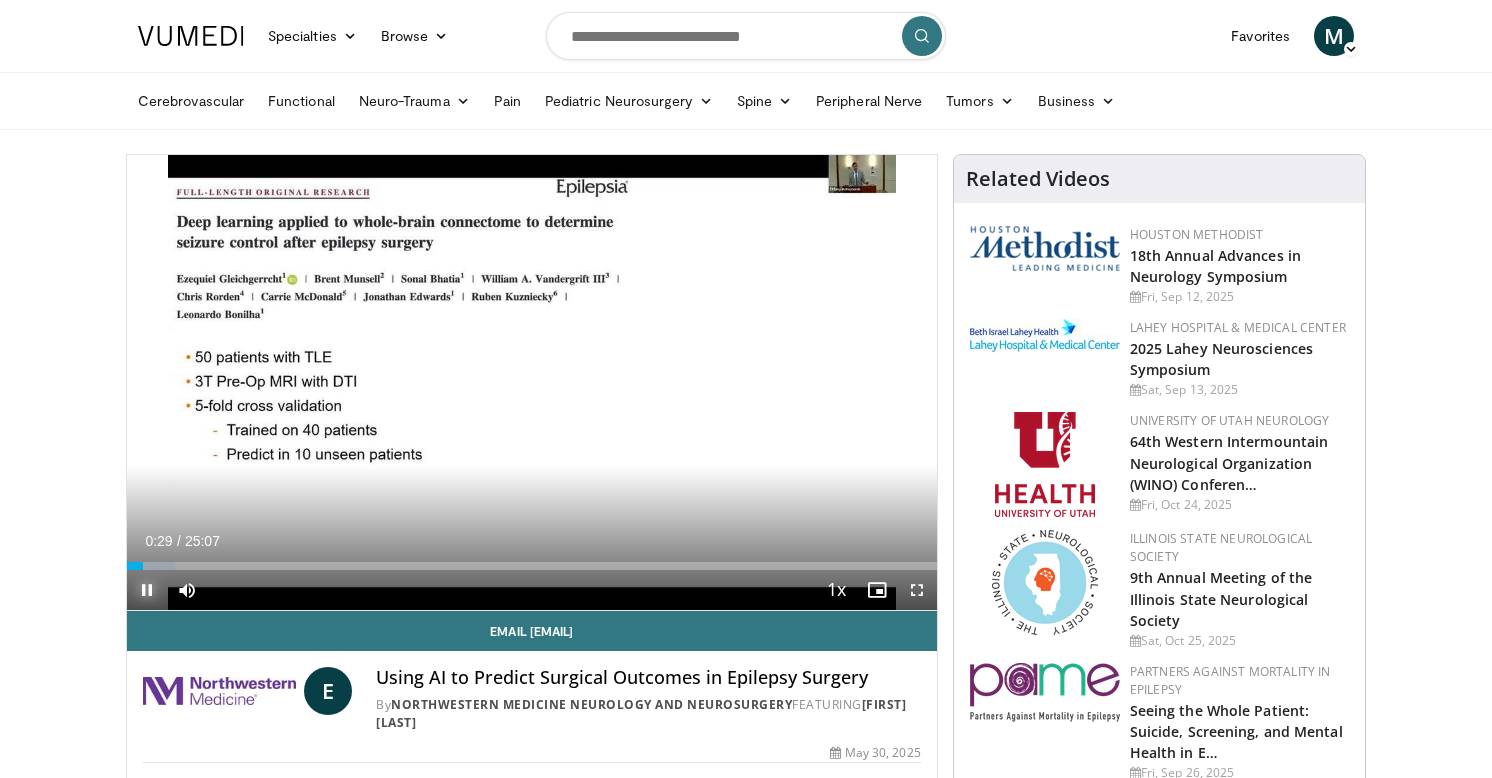 click at bounding box center [147, 590] 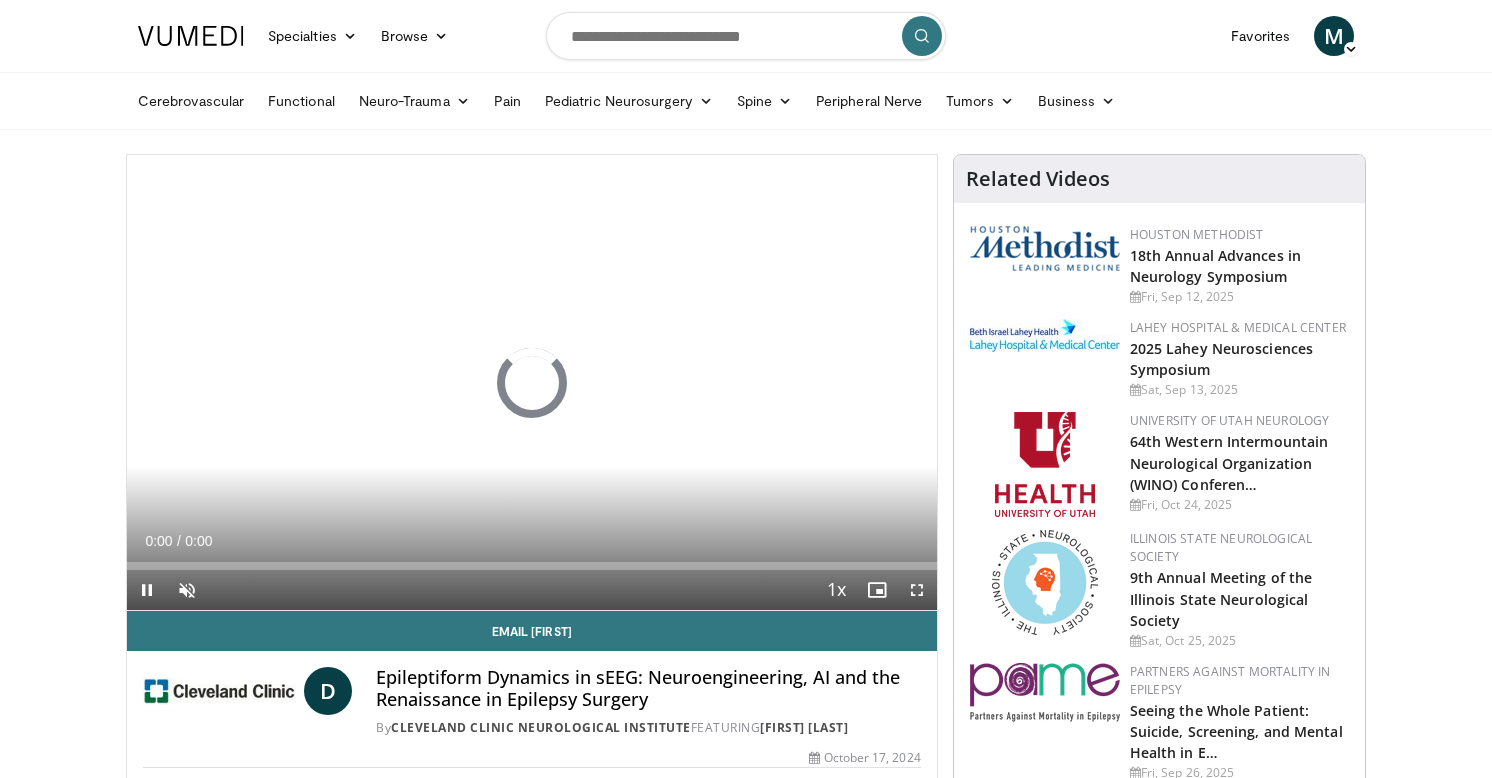 scroll, scrollTop: 0, scrollLeft: 0, axis: both 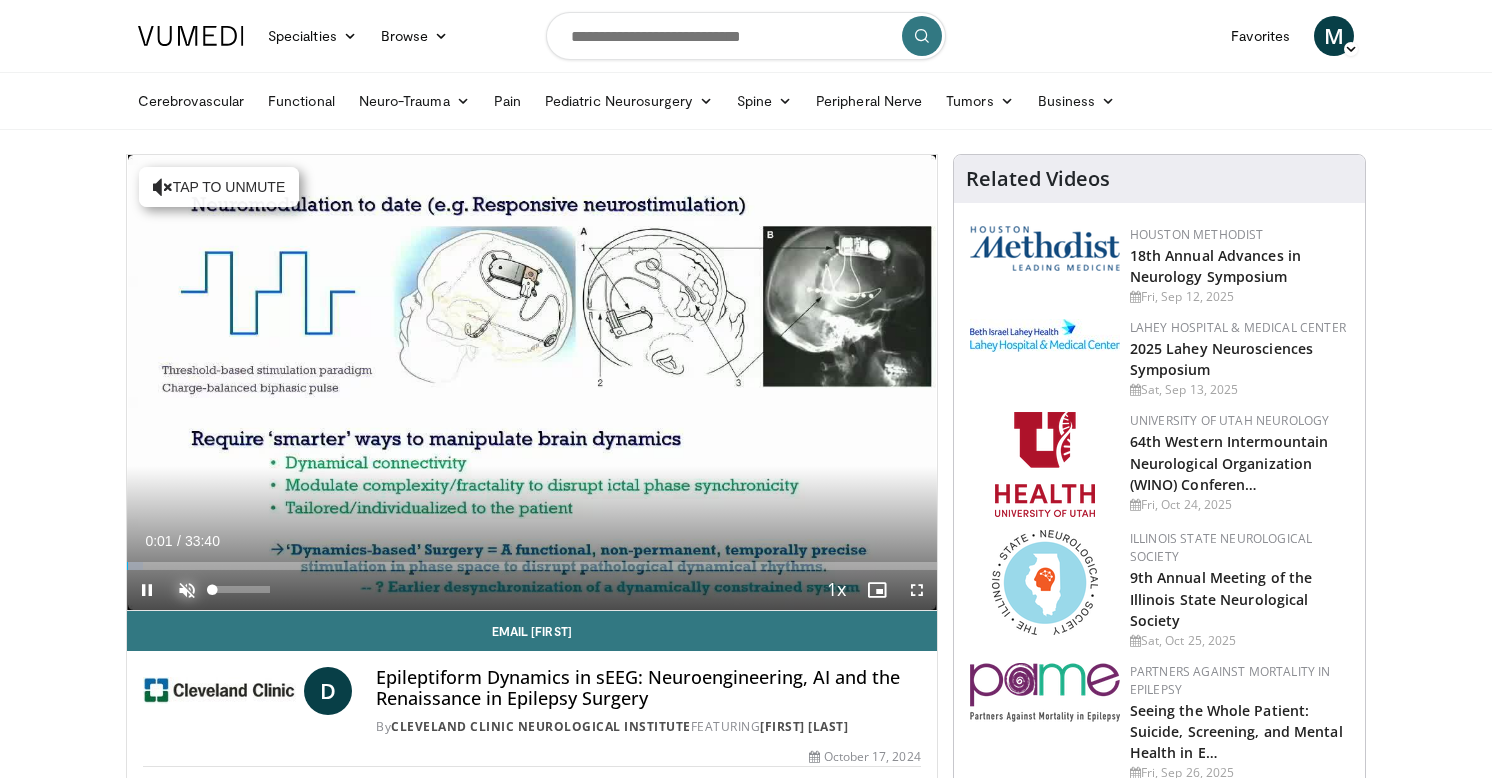 click at bounding box center (187, 590) 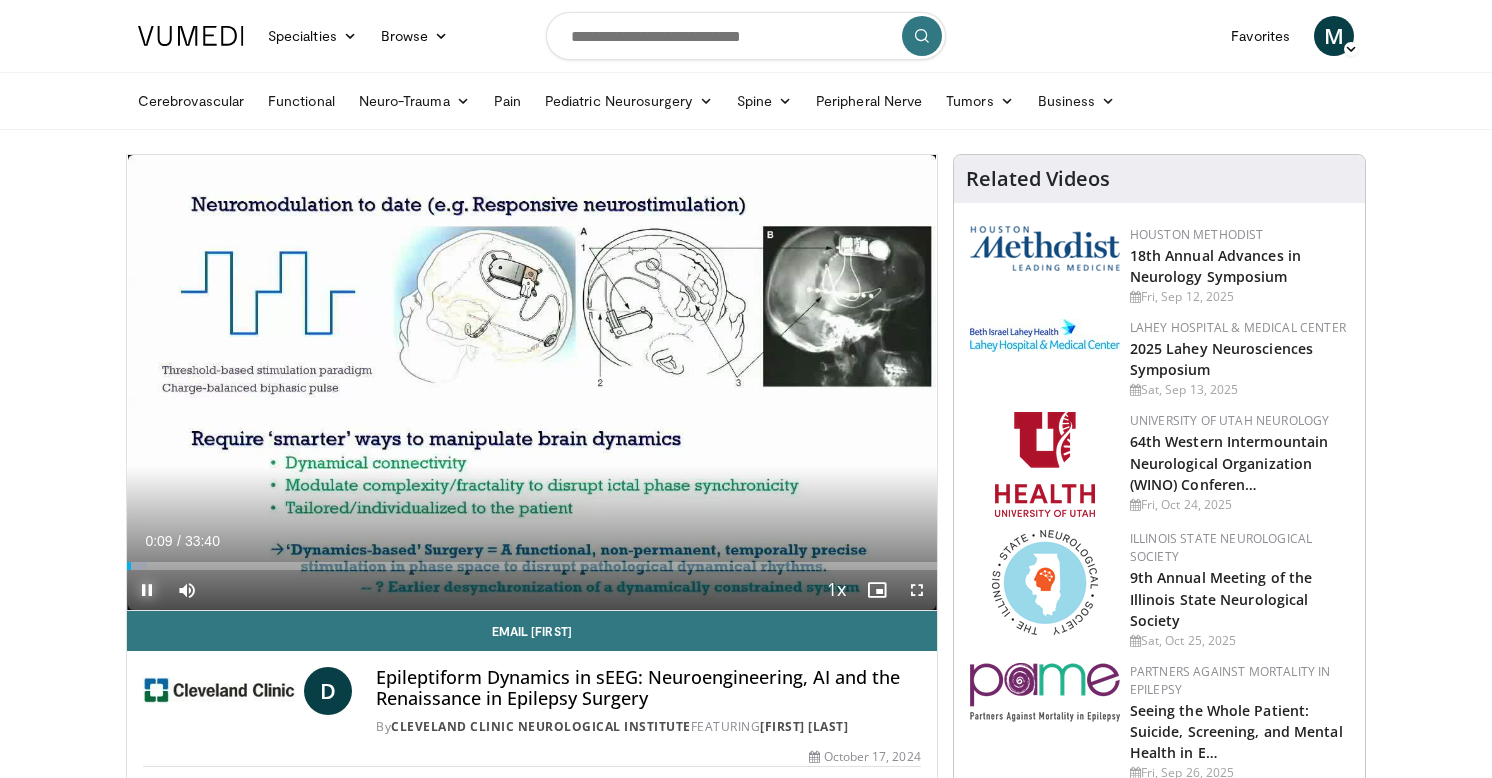 click at bounding box center (147, 590) 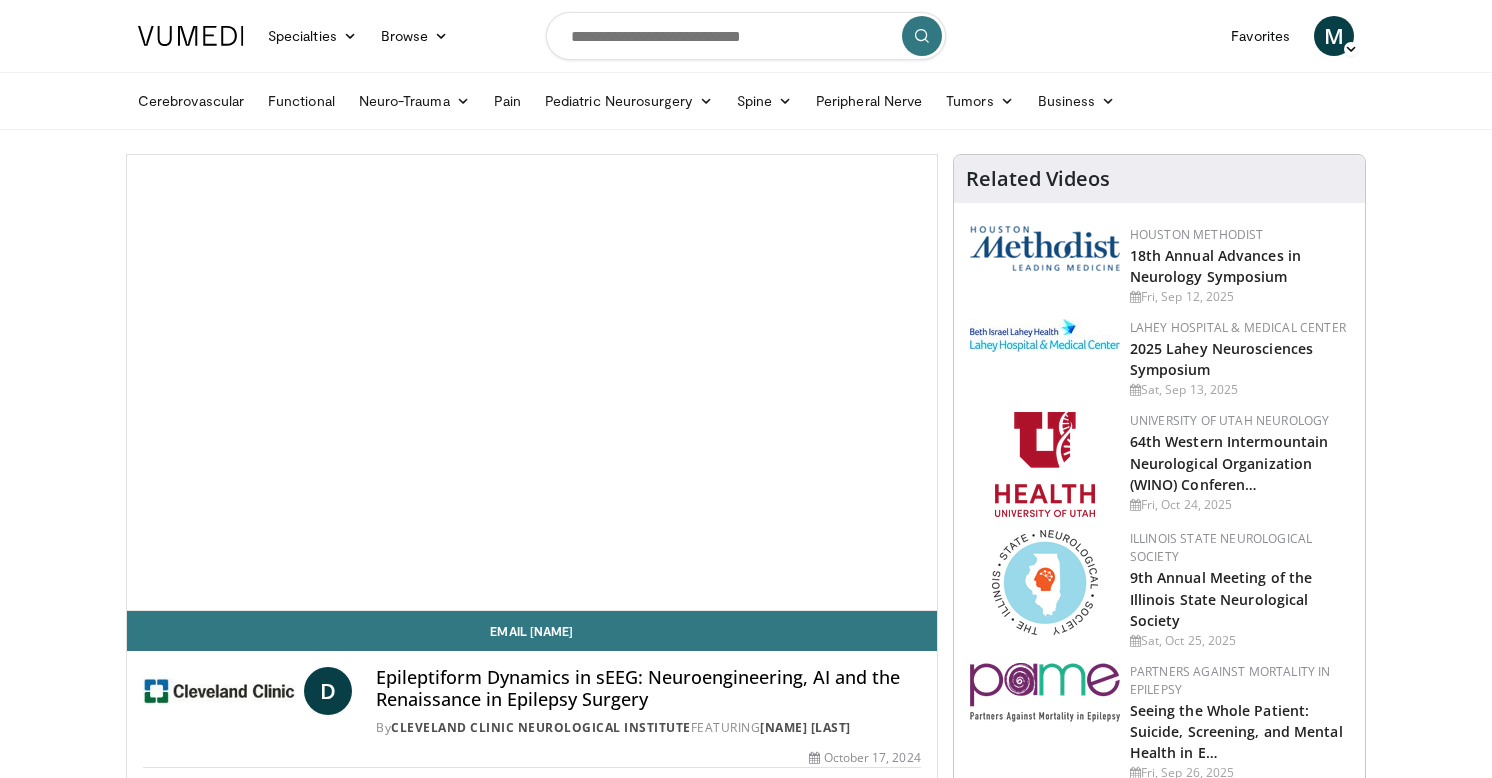 scroll, scrollTop: 0, scrollLeft: 0, axis: both 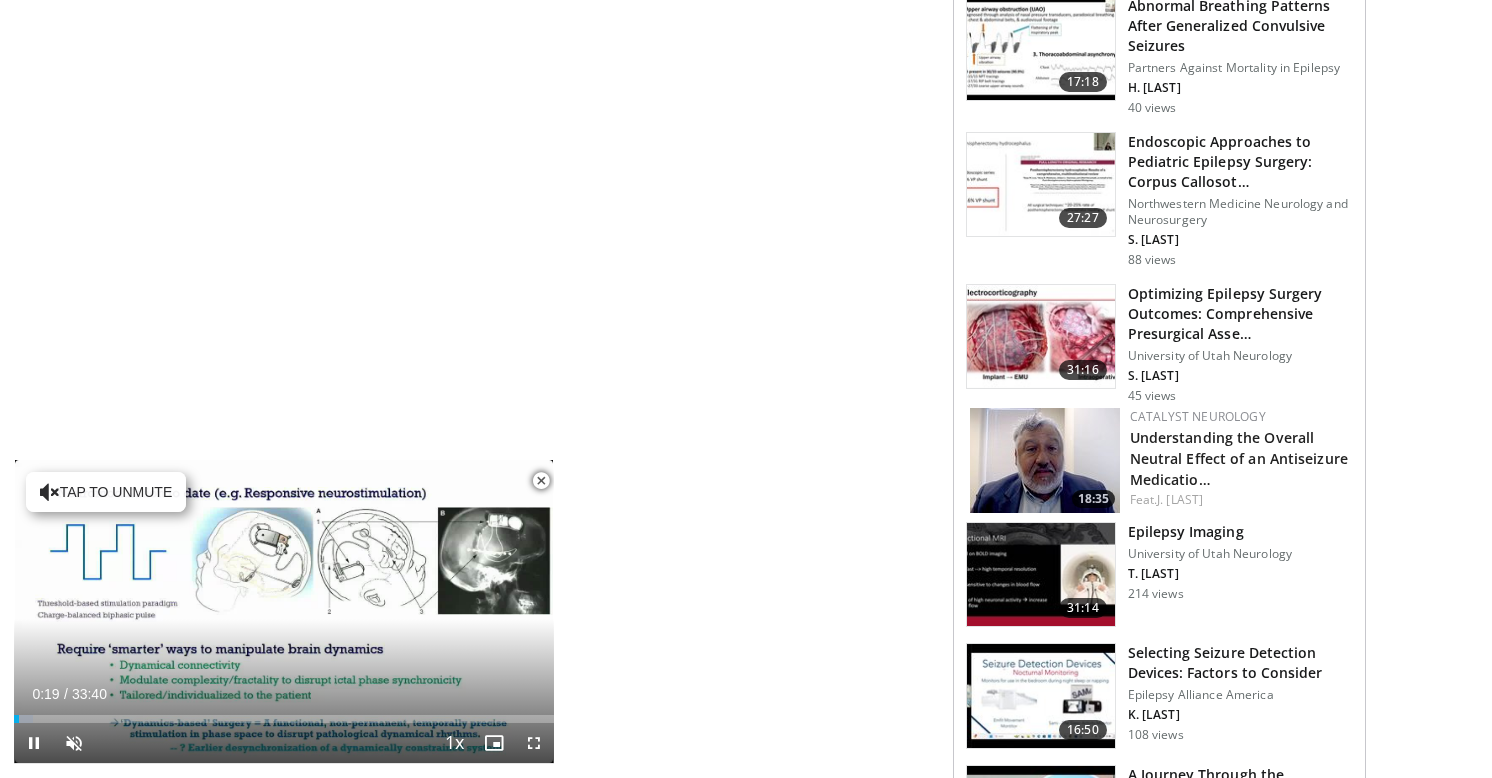 click at bounding box center (541, 481) 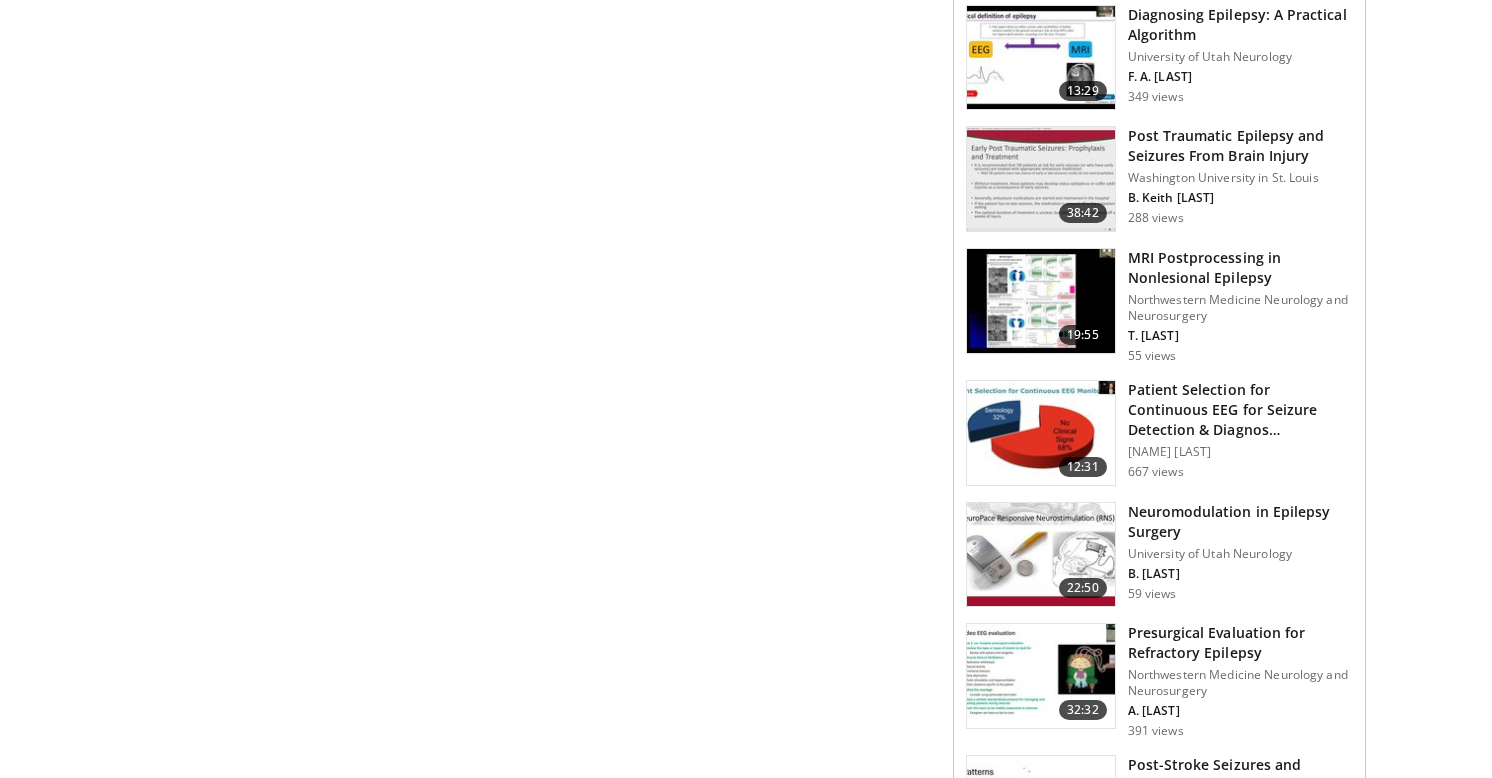 scroll, scrollTop: 2390, scrollLeft: 0, axis: vertical 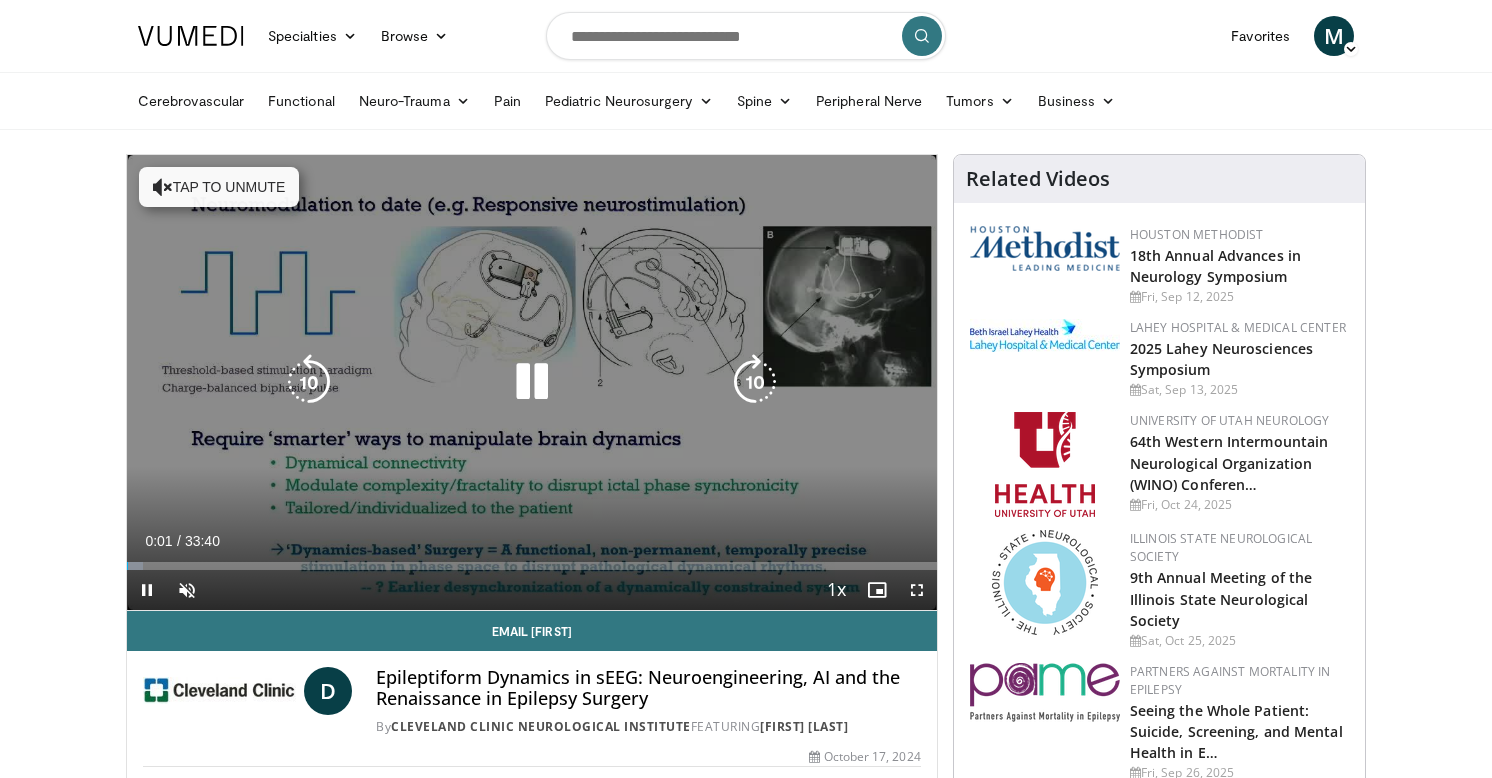 click on "Tap to unmute" at bounding box center [219, 187] 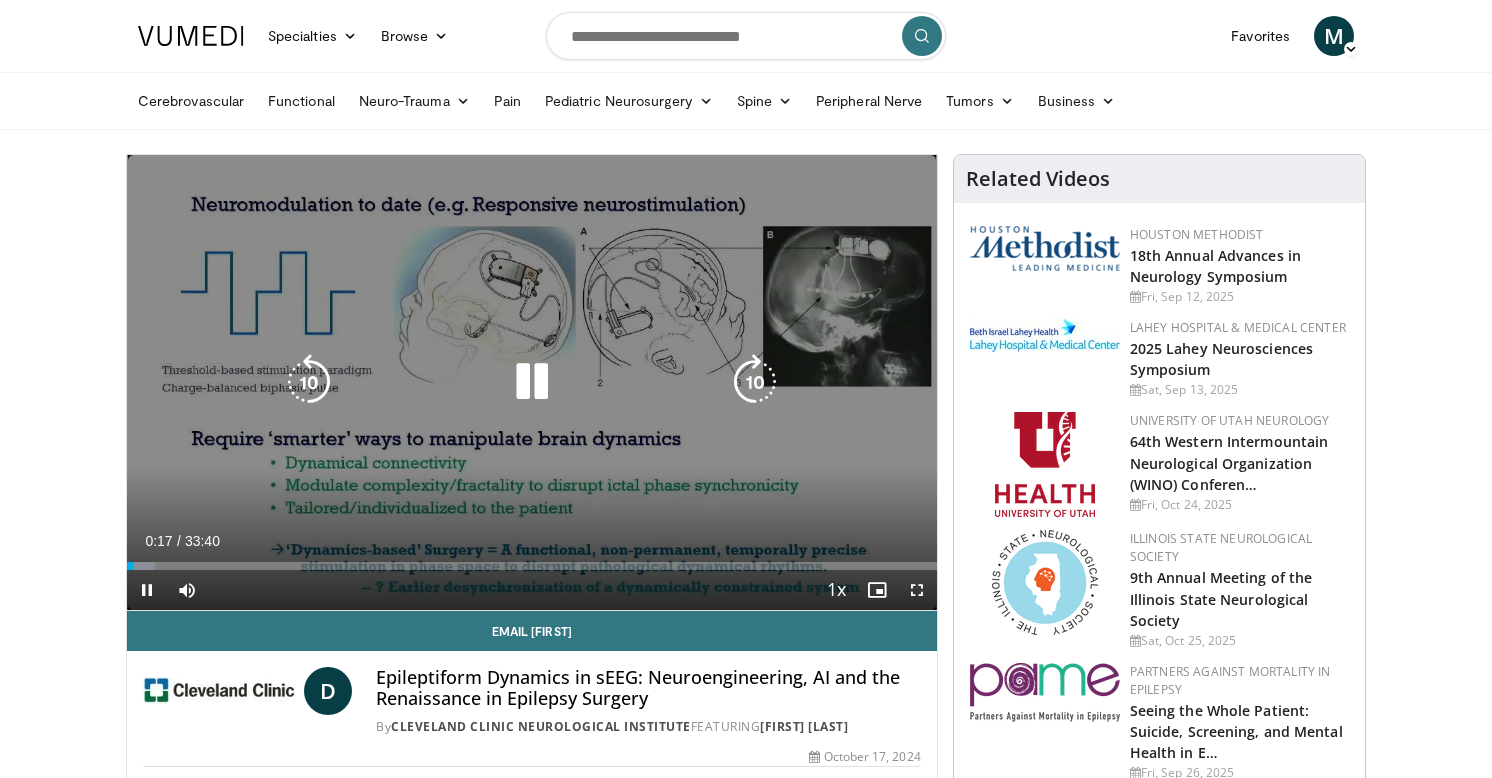 click at bounding box center [532, 382] 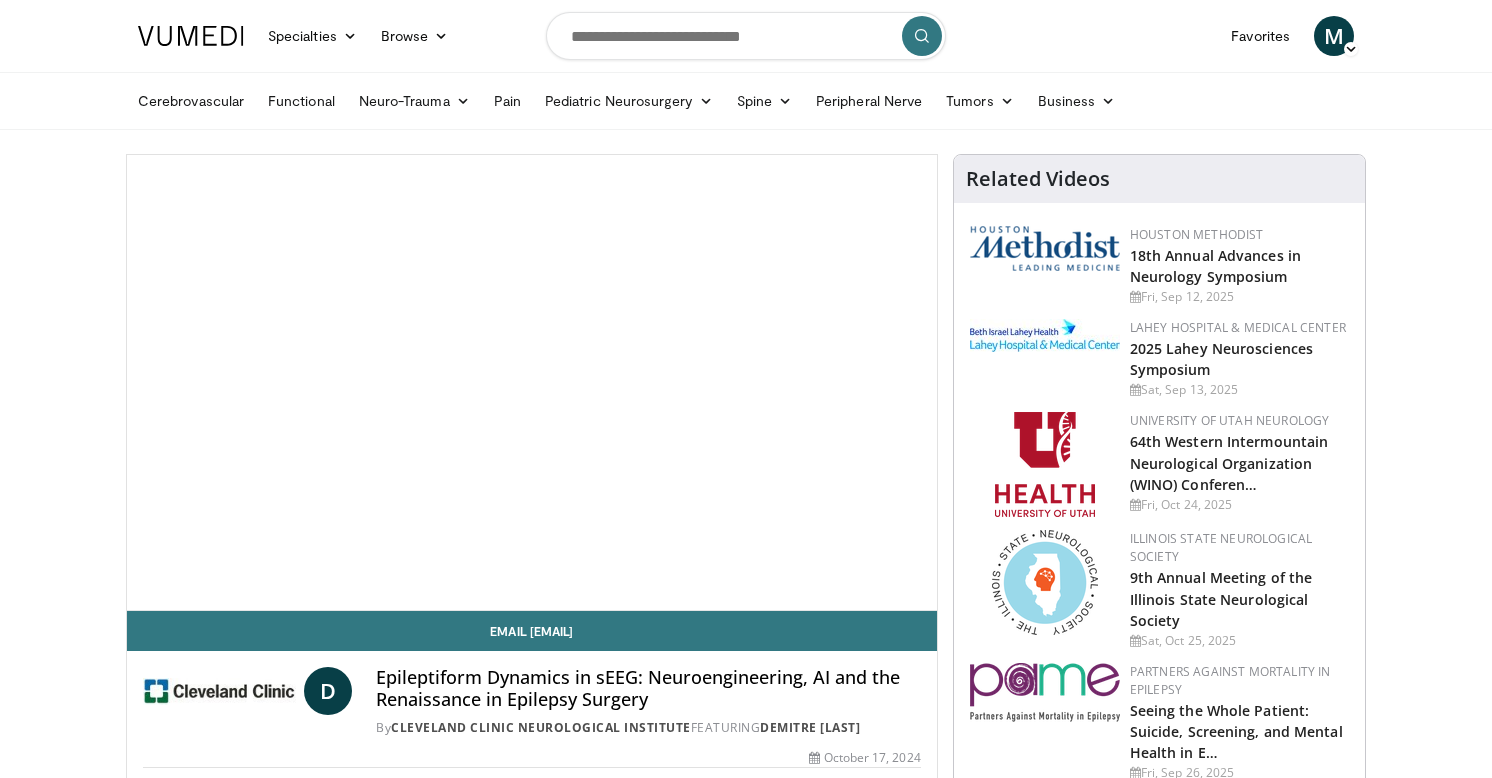 scroll, scrollTop: 0, scrollLeft: 0, axis: both 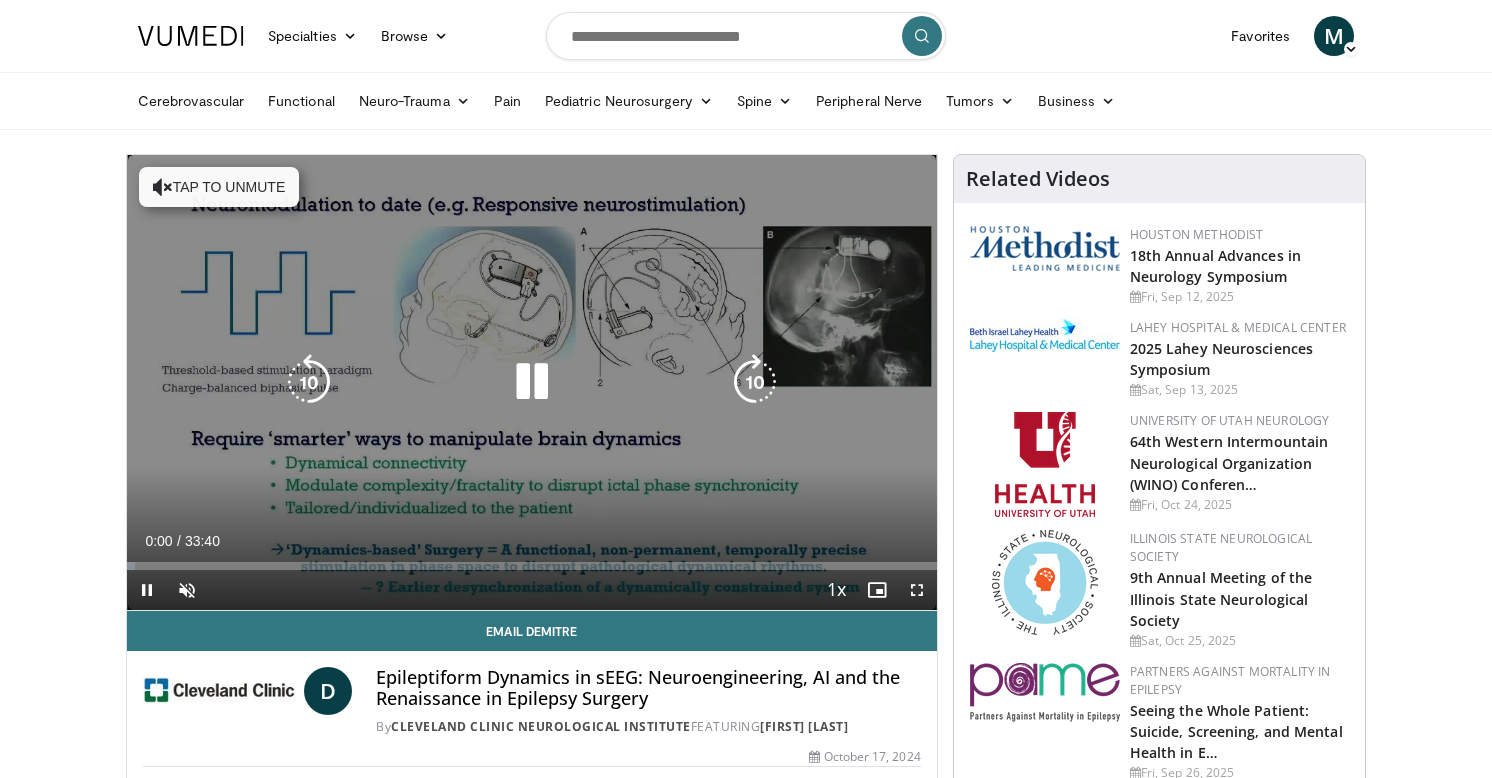 click on "Tap to unmute" at bounding box center [219, 187] 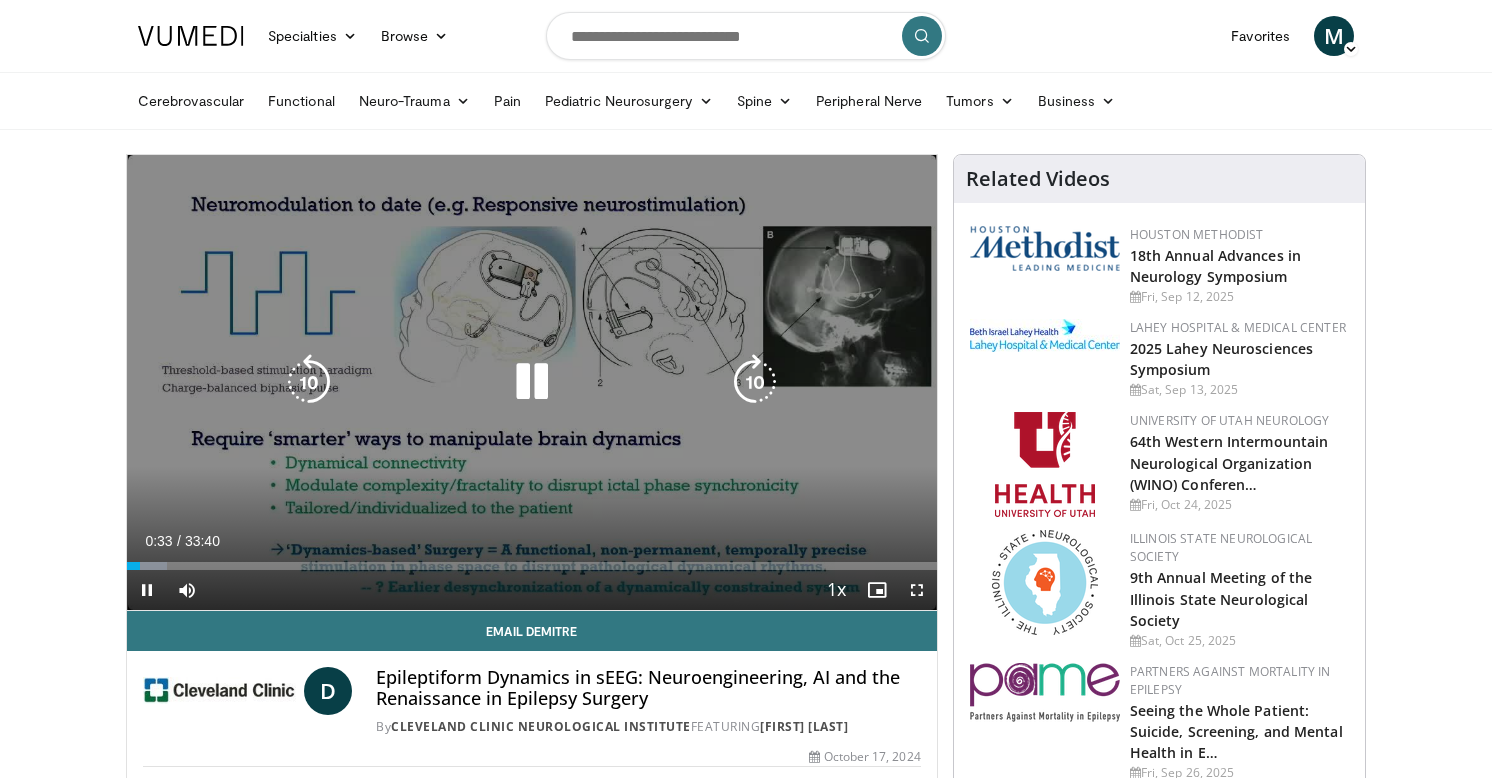 click at bounding box center (532, 382) 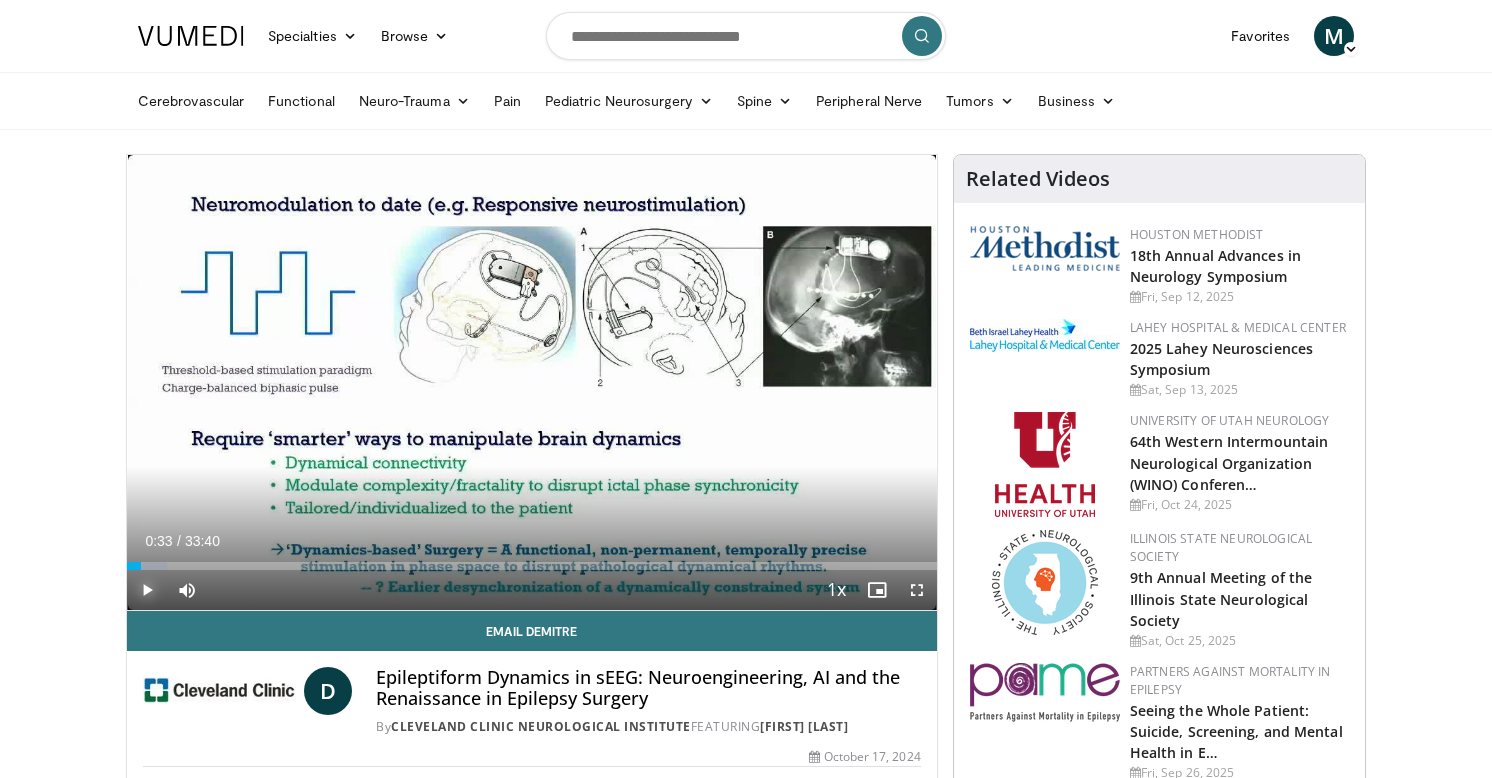 click at bounding box center (147, 590) 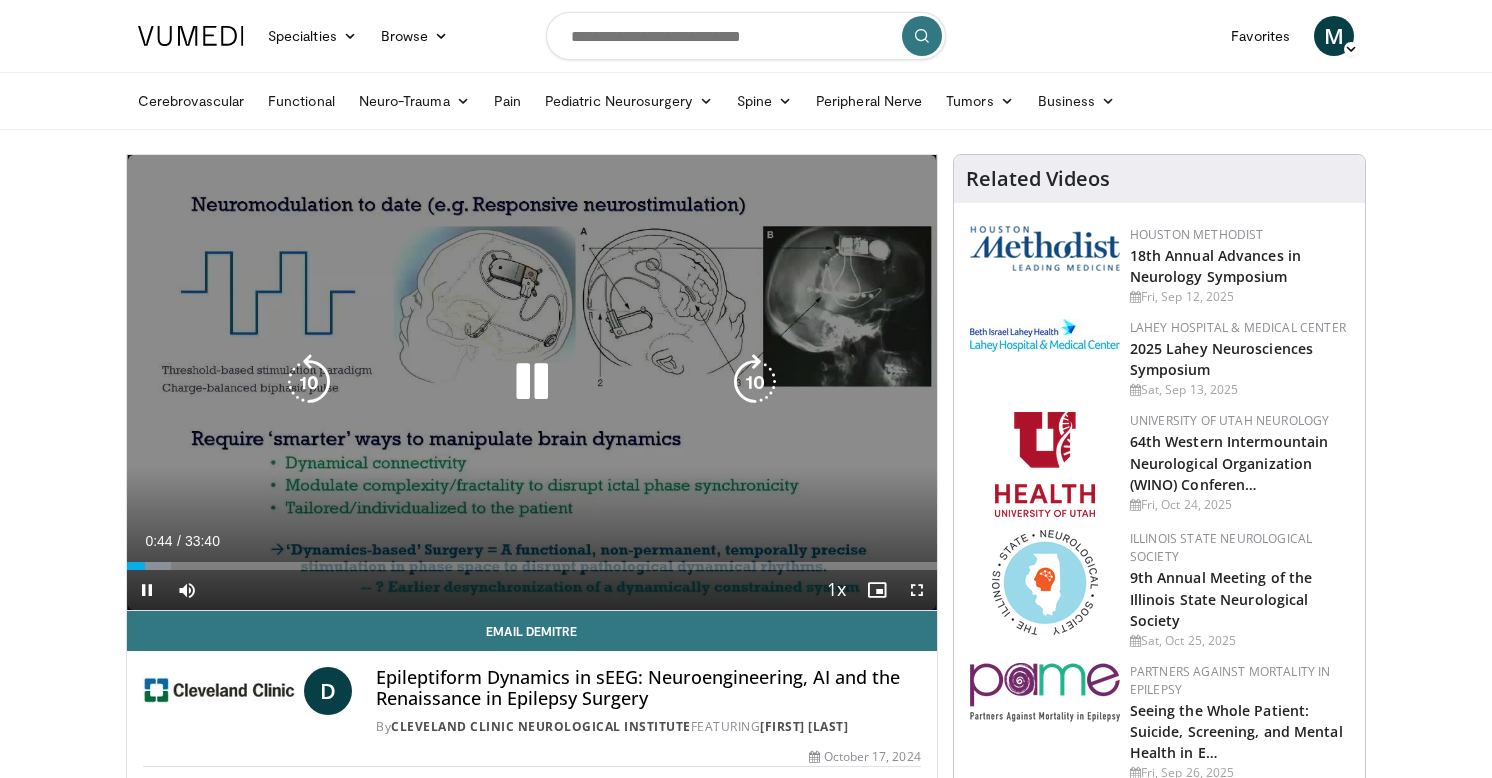 click at bounding box center (532, 382) 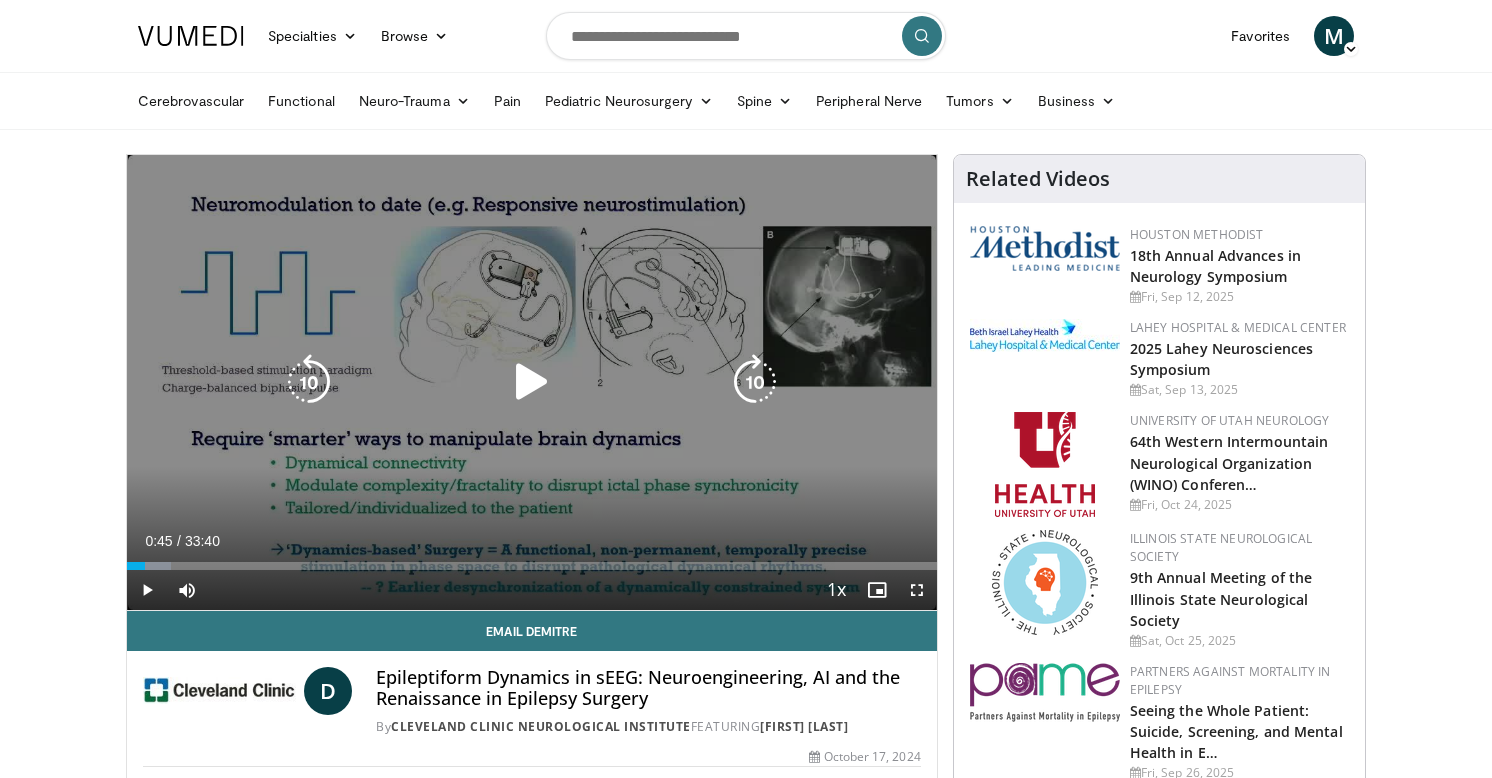 click at bounding box center [532, 382] 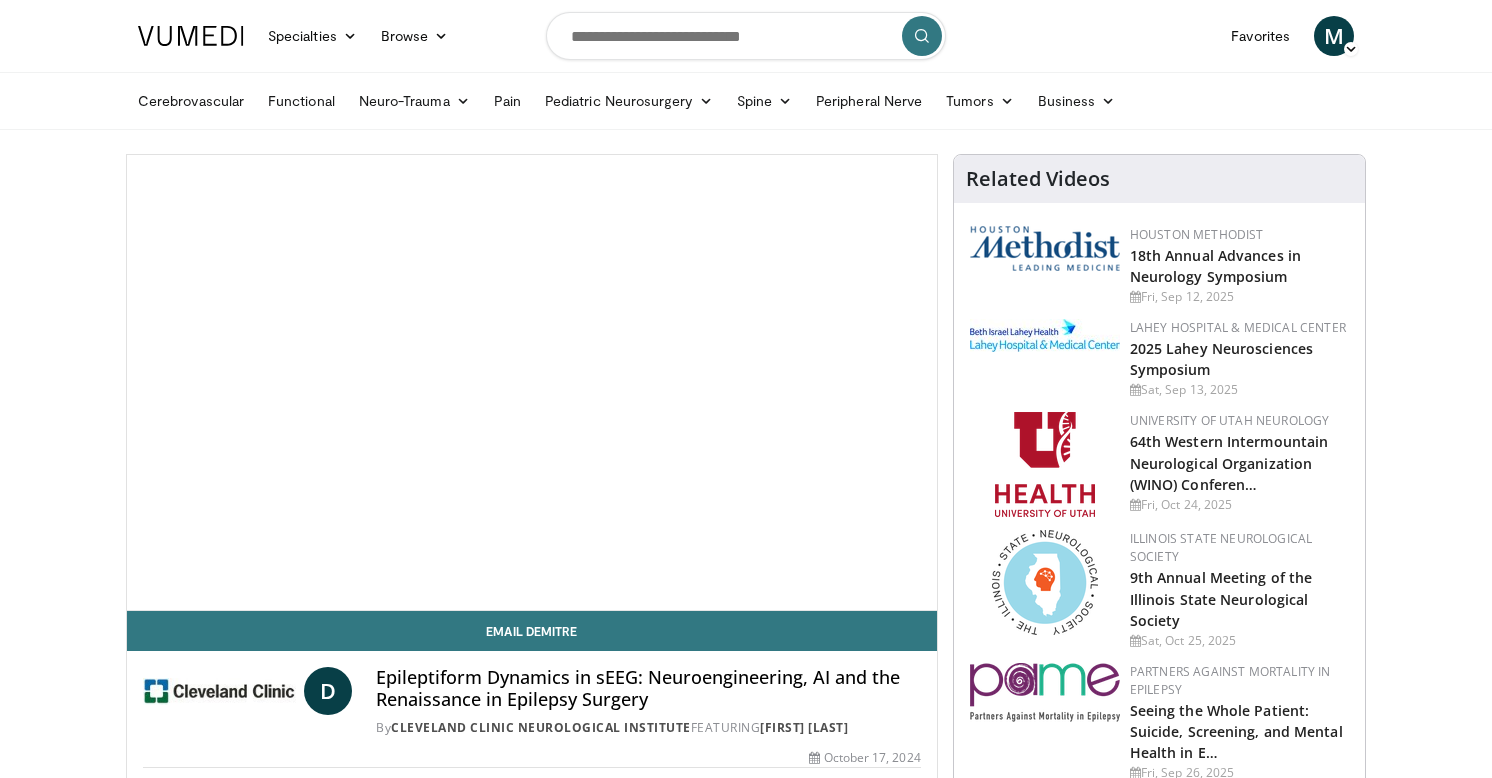 scroll, scrollTop: 0, scrollLeft: 0, axis: both 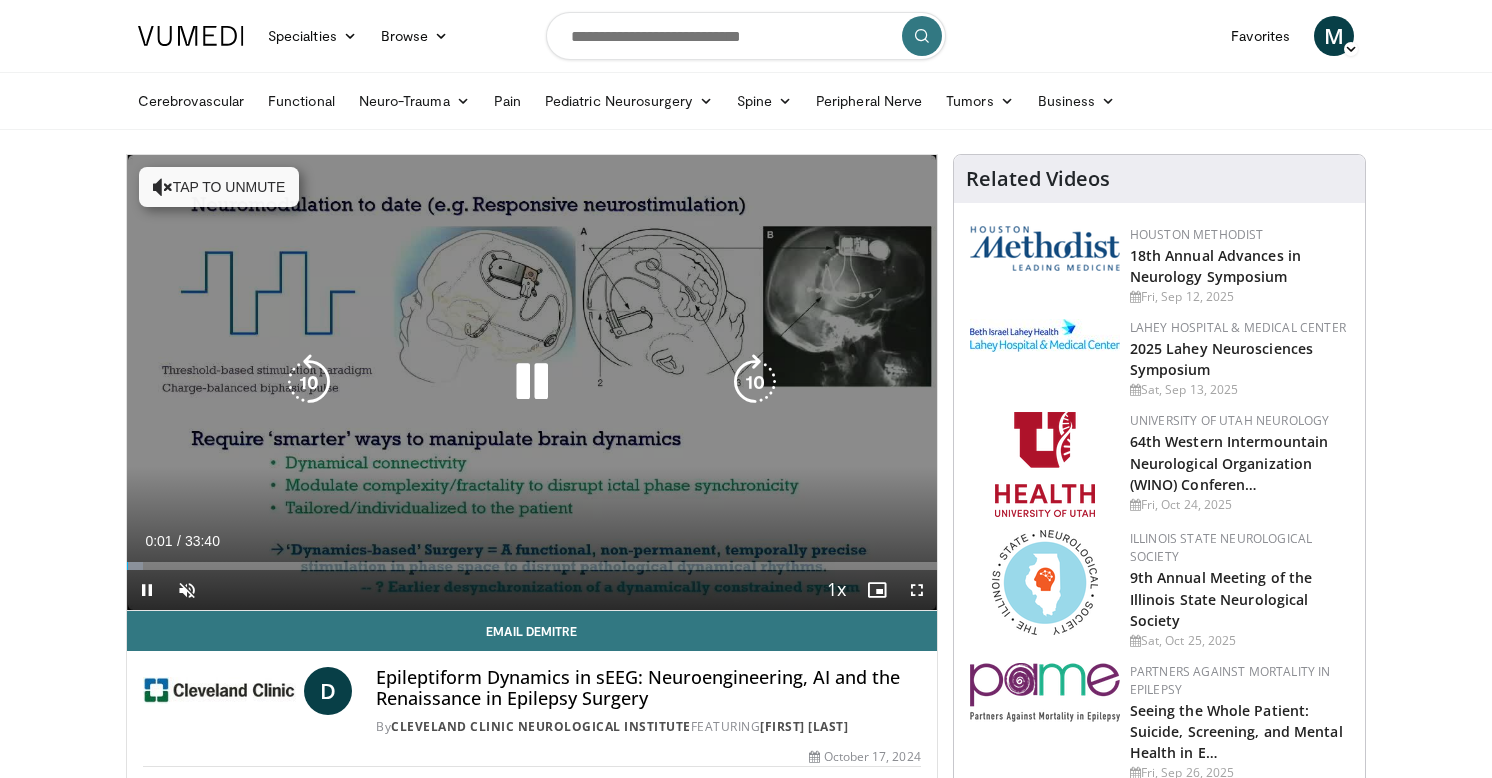 click on "Tap to unmute" at bounding box center [219, 187] 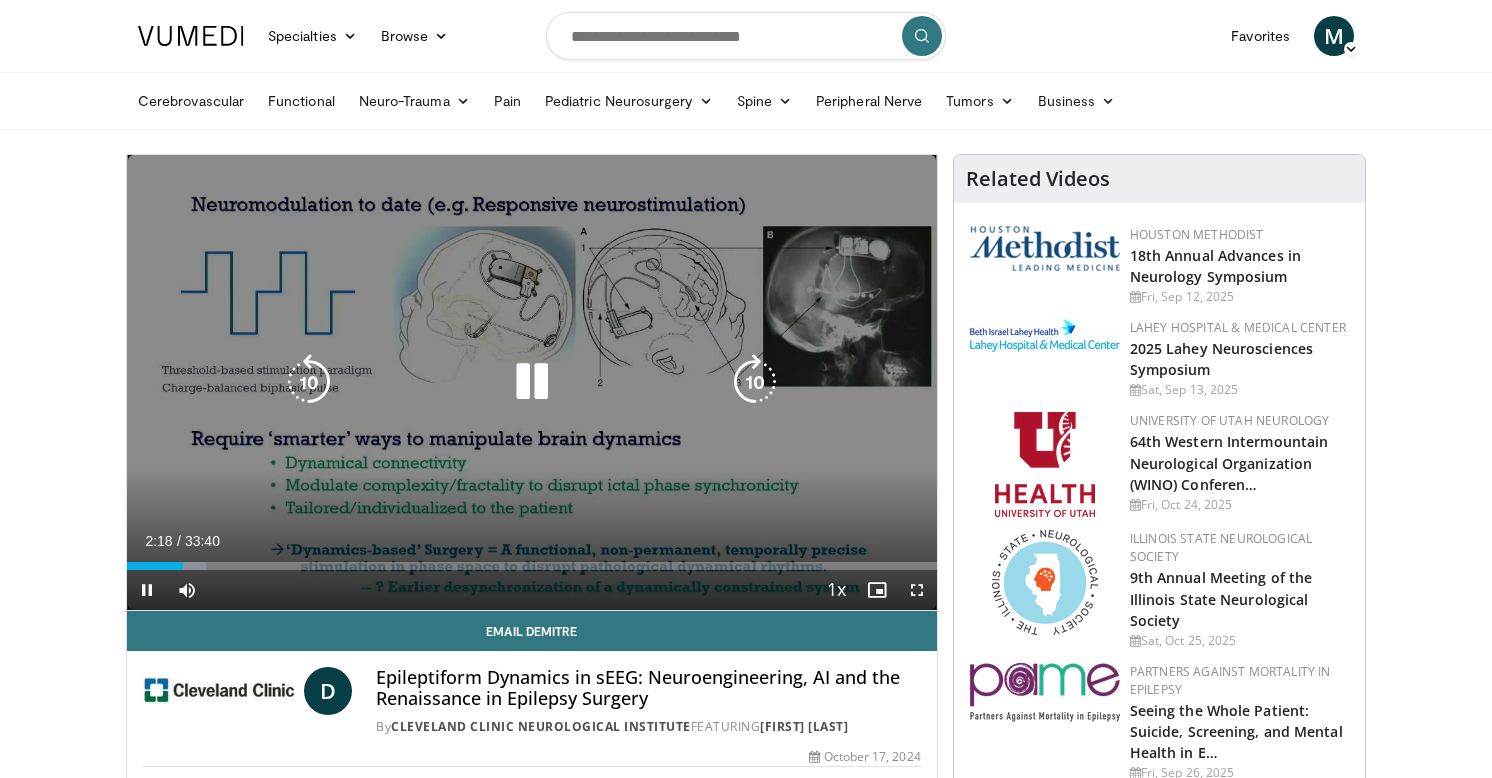 click on "10 seconds
Tap to unmute" at bounding box center [532, 382] 